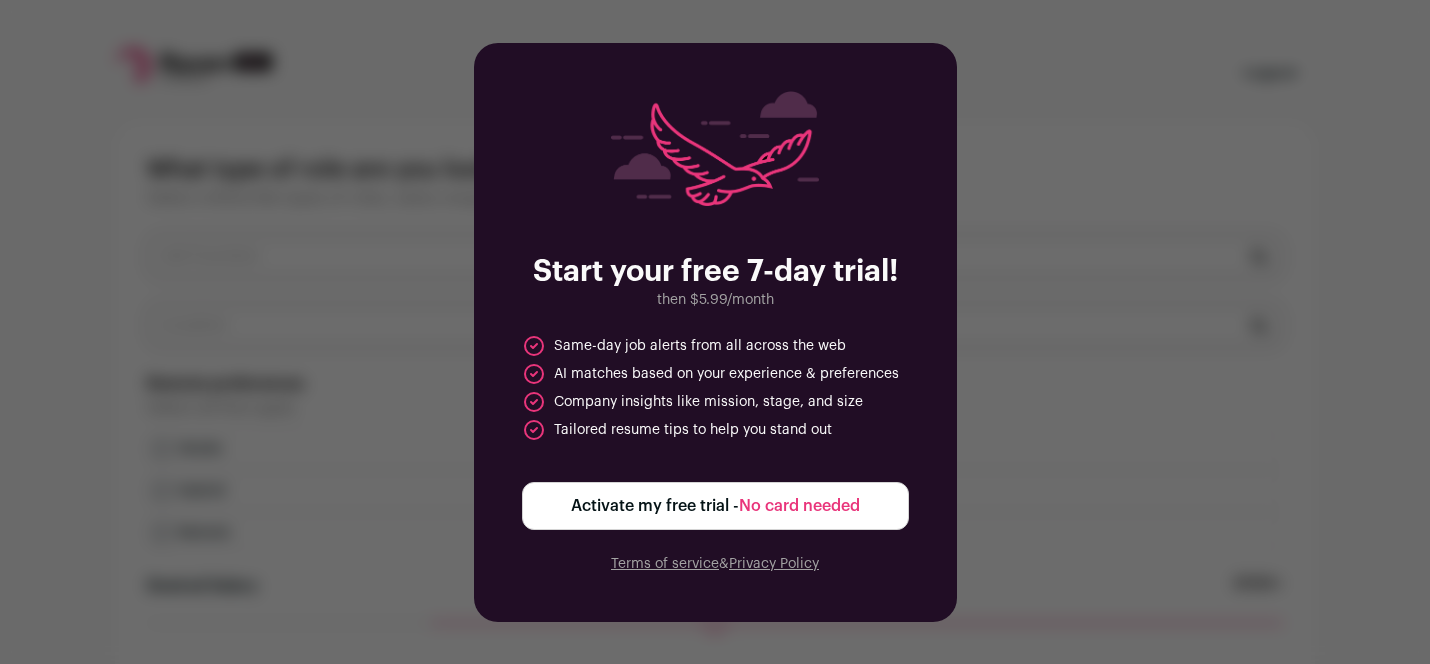 scroll, scrollTop: 0, scrollLeft: 0, axis: both 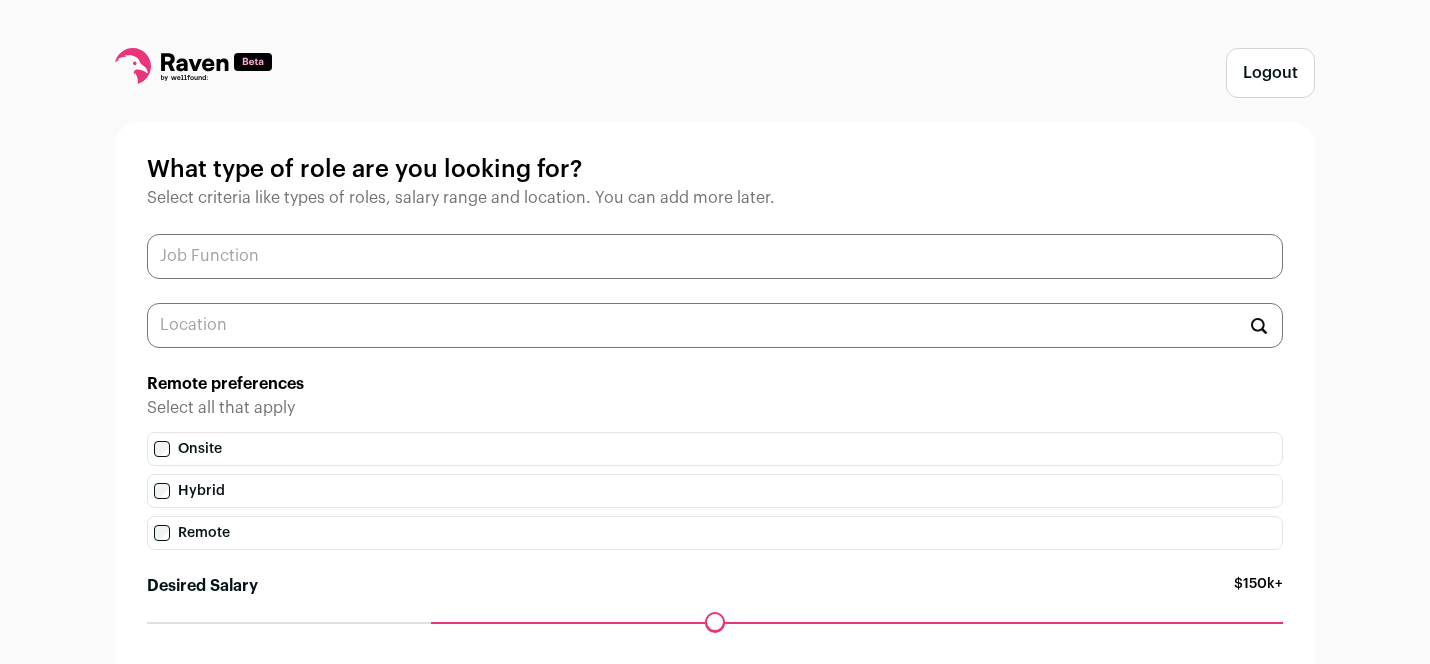click at bounding box center (715, 256) 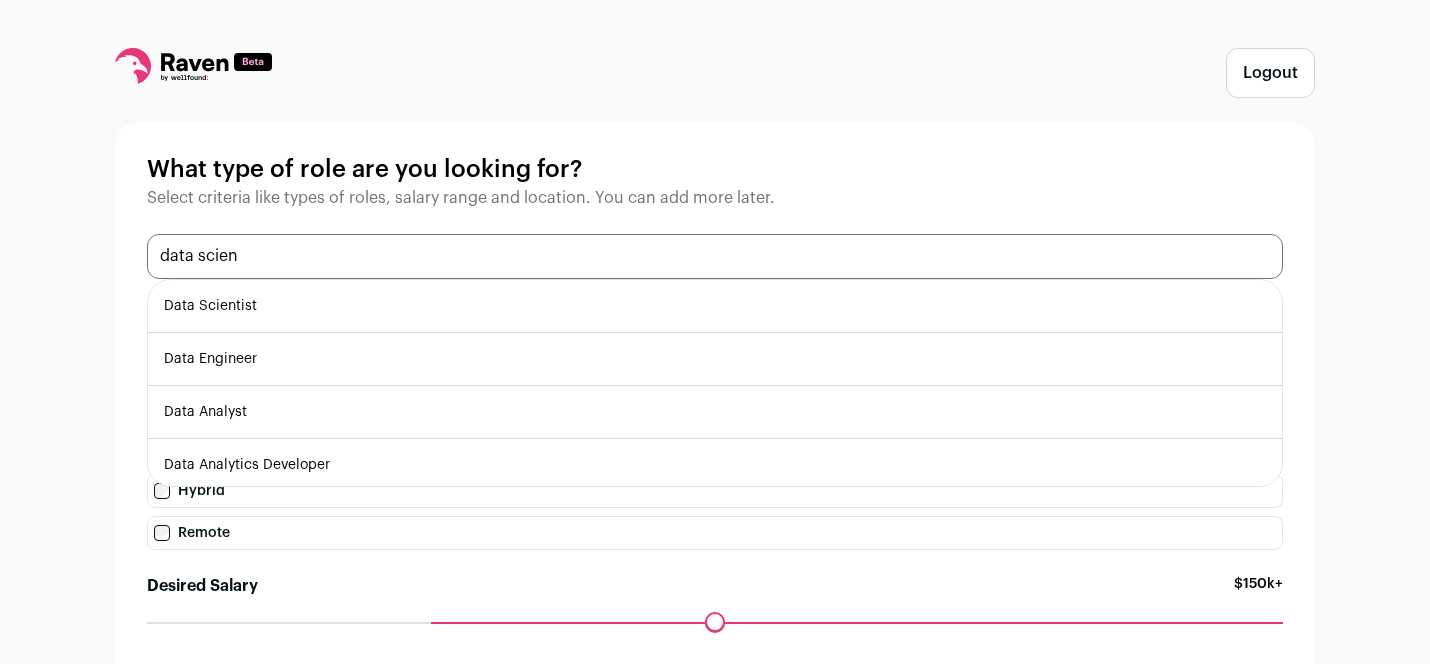 type on "data scien" 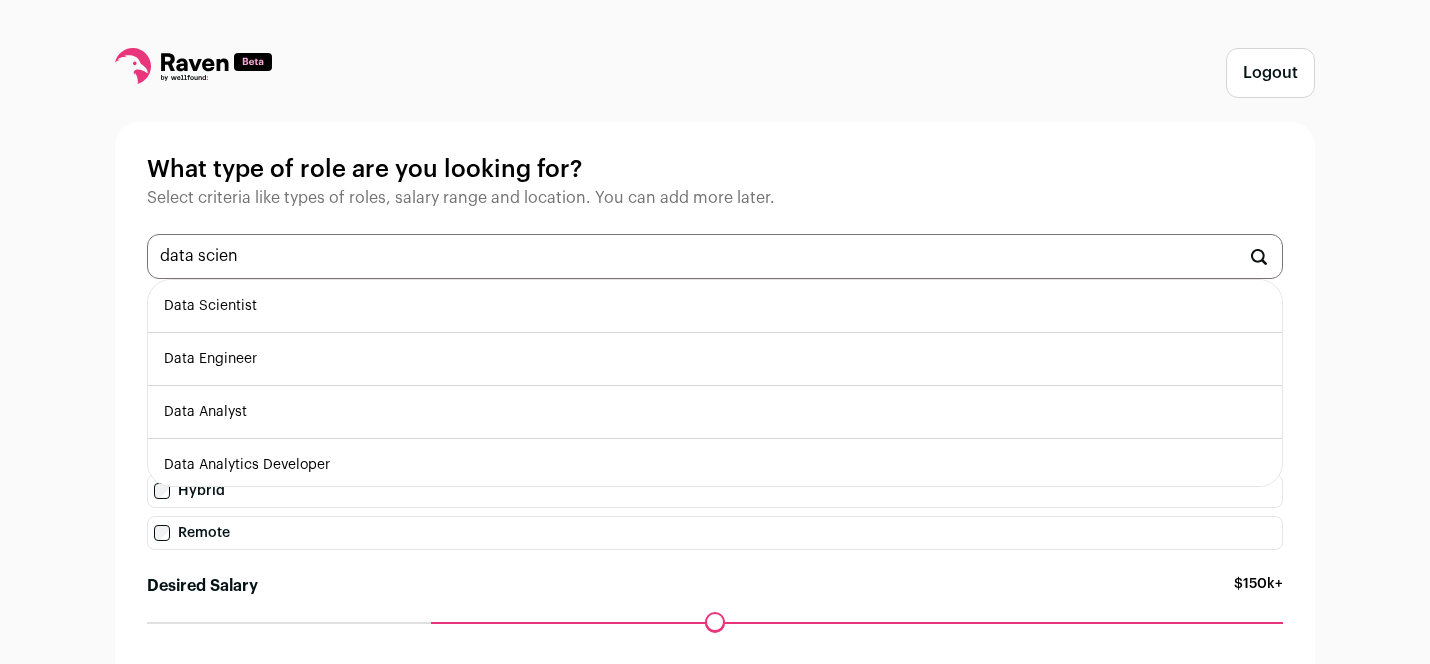 click on "Data Scientist" at bounding box center (715, 306) 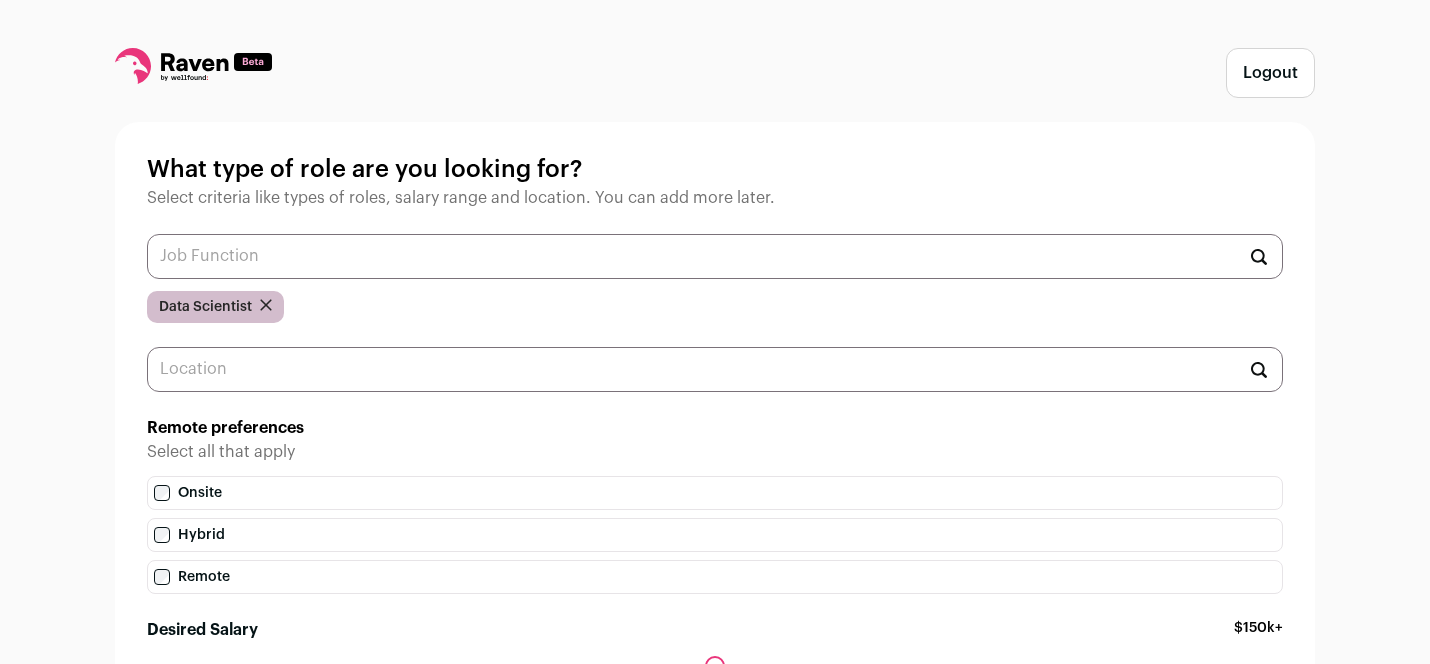scroll, scrollTop: 0, scrollLeft: 0, axis: both 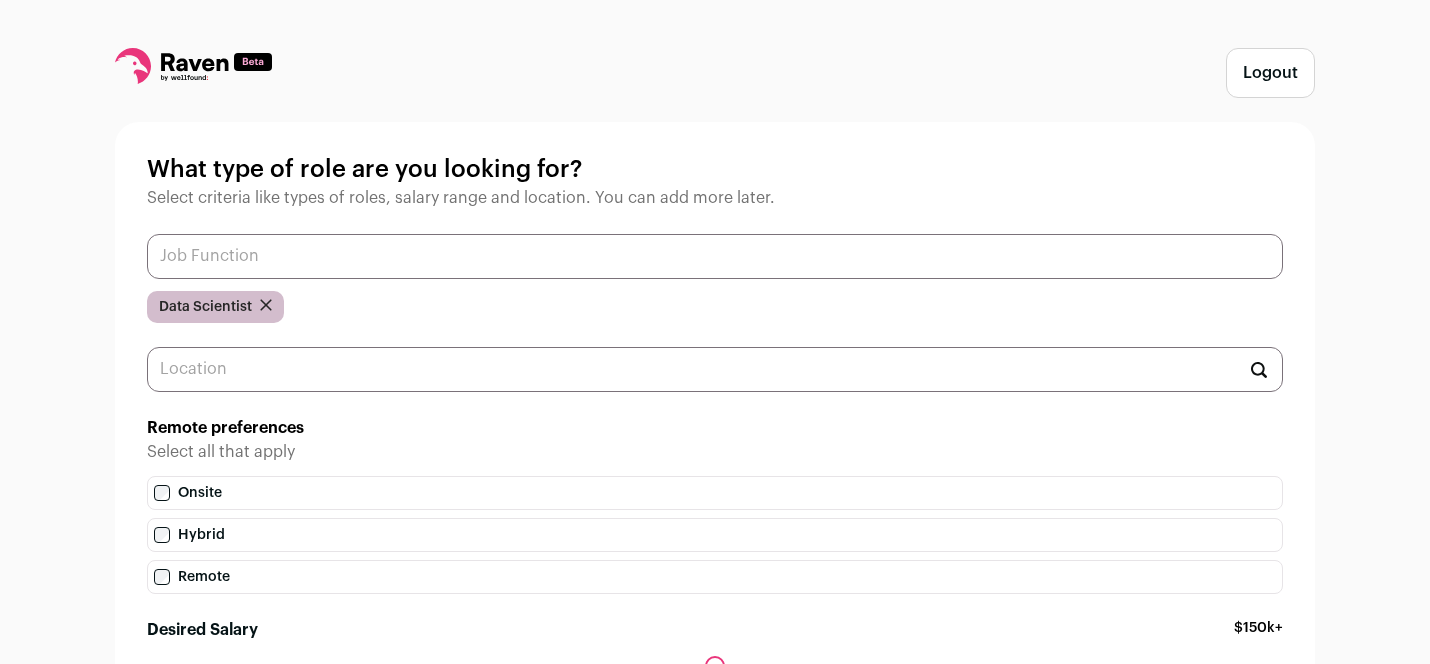 click at bounding box center [715, 256] 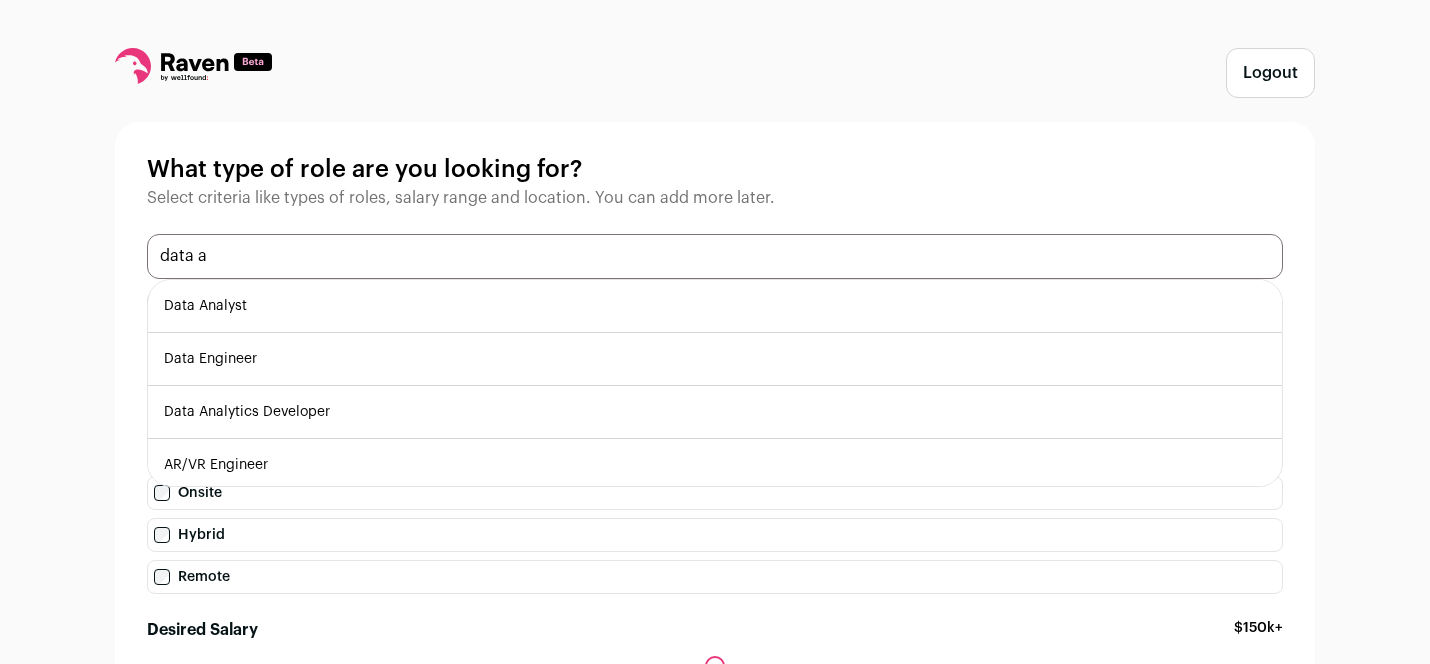 type on "data a" 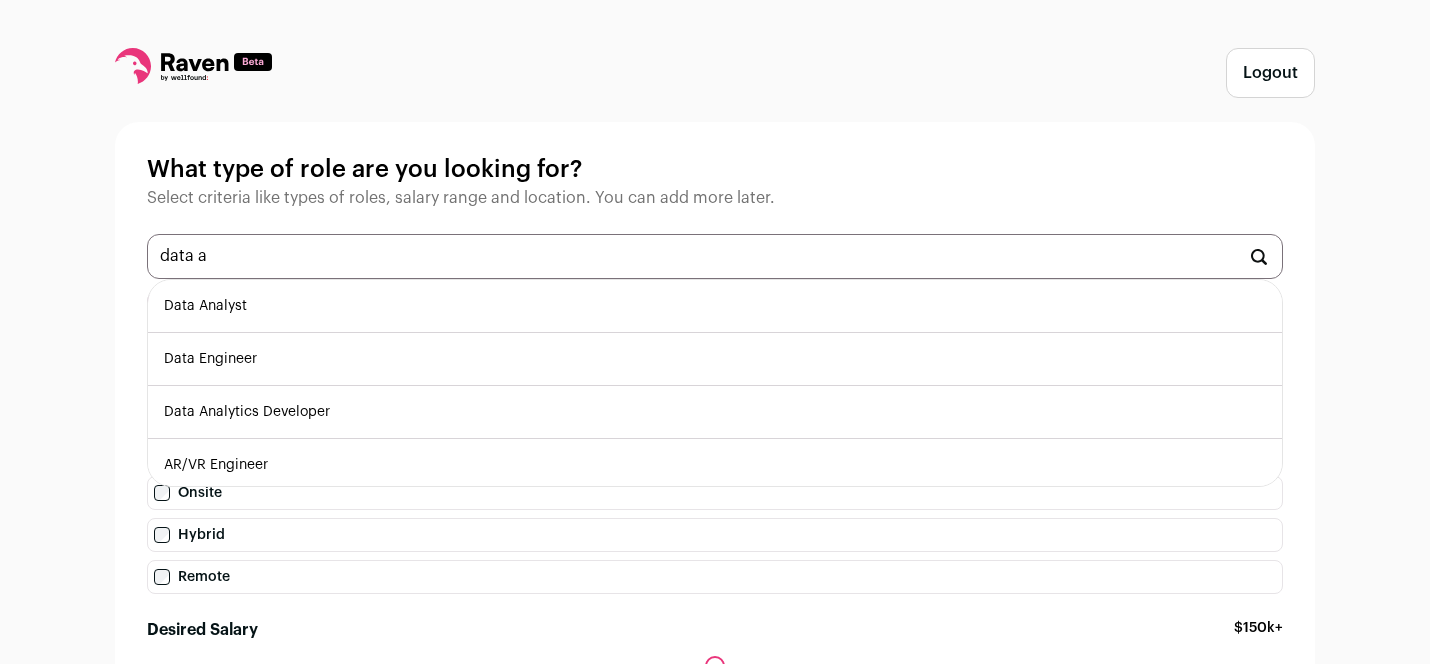 click on "Data Analyst" at bounding box center (715, 306) 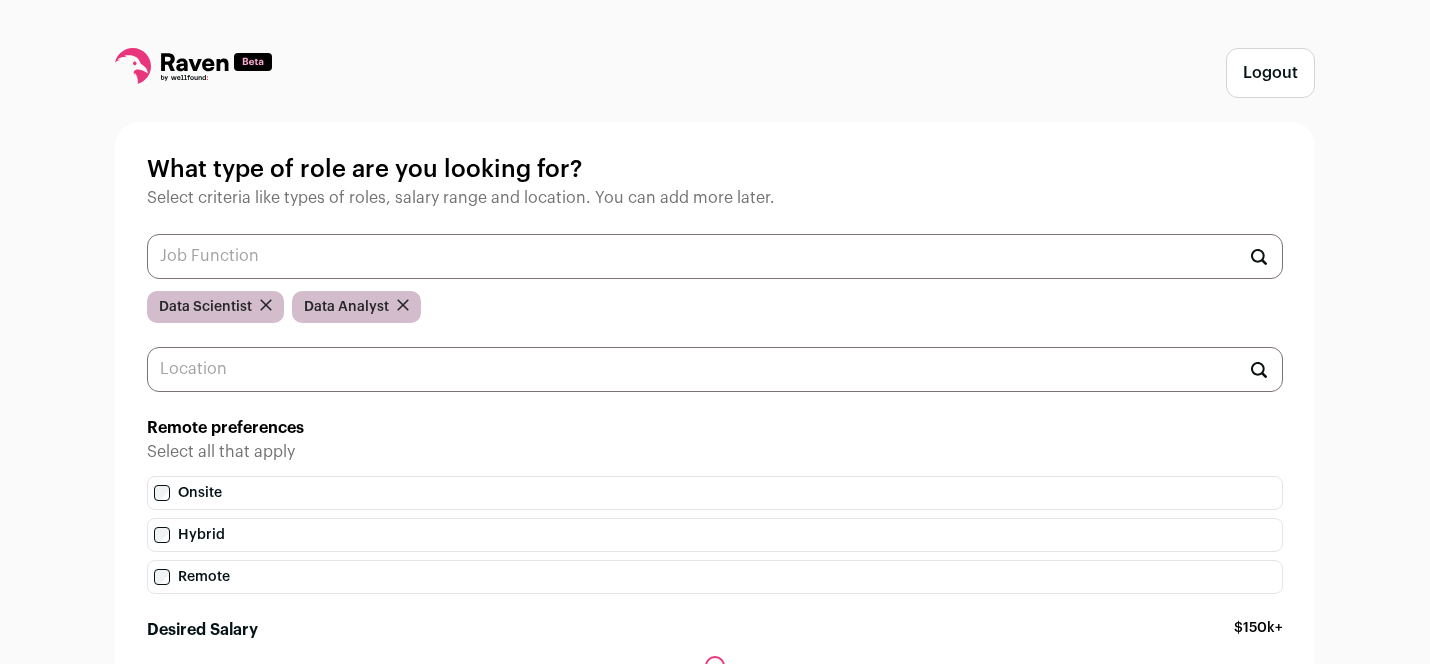 scroll, scrollTop: 0, scrollLeft: 0, axis: both 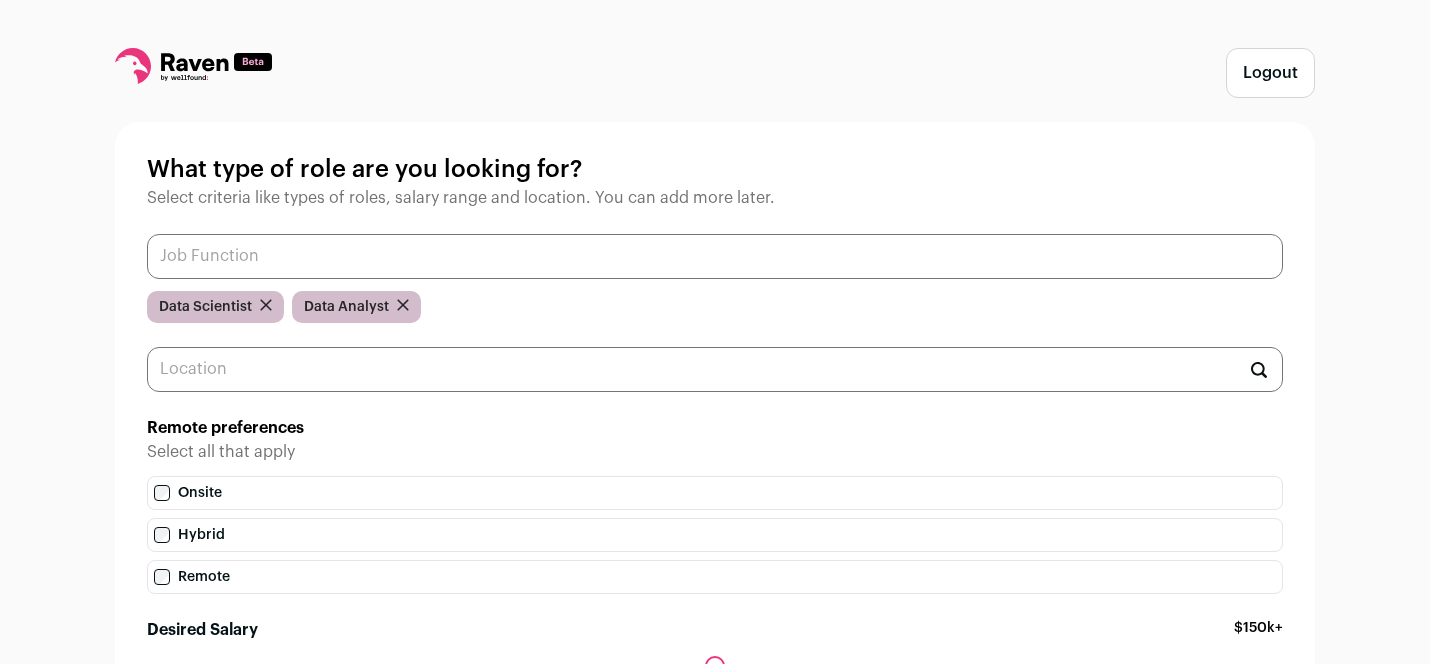 click at bounding box center [715, 256] 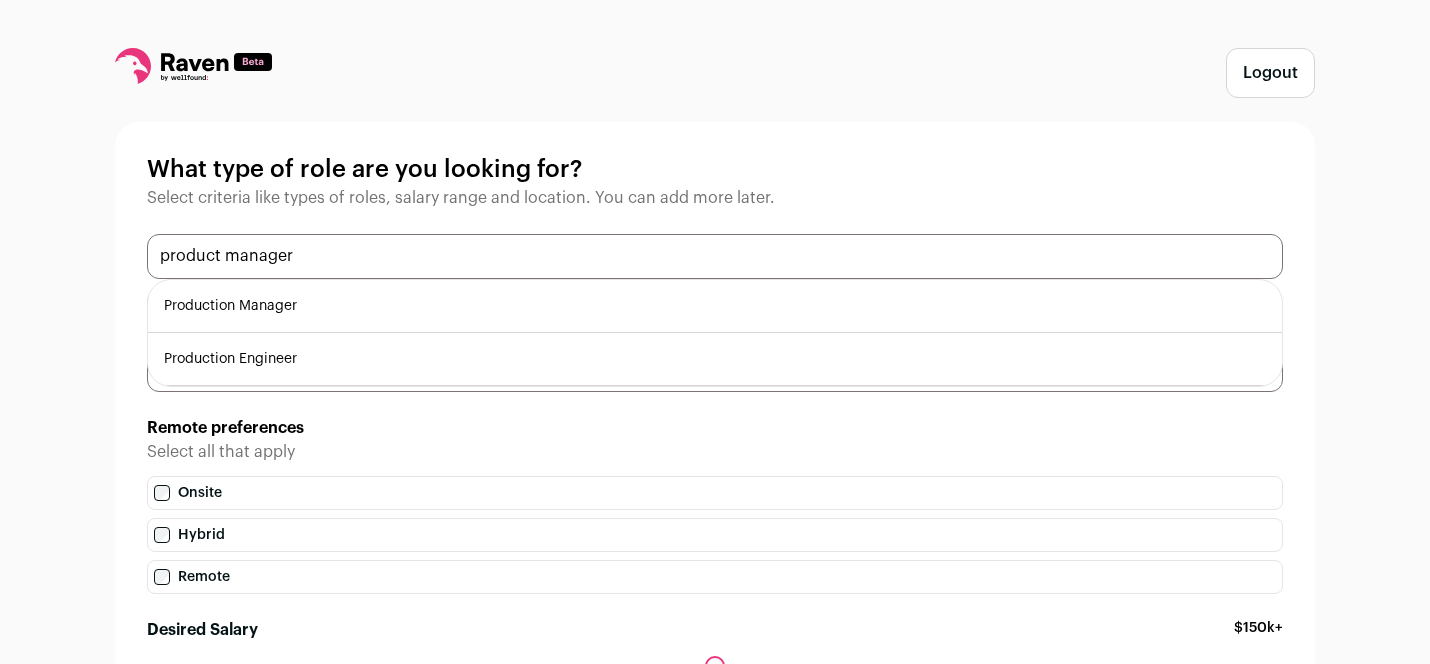 type on "product manager" 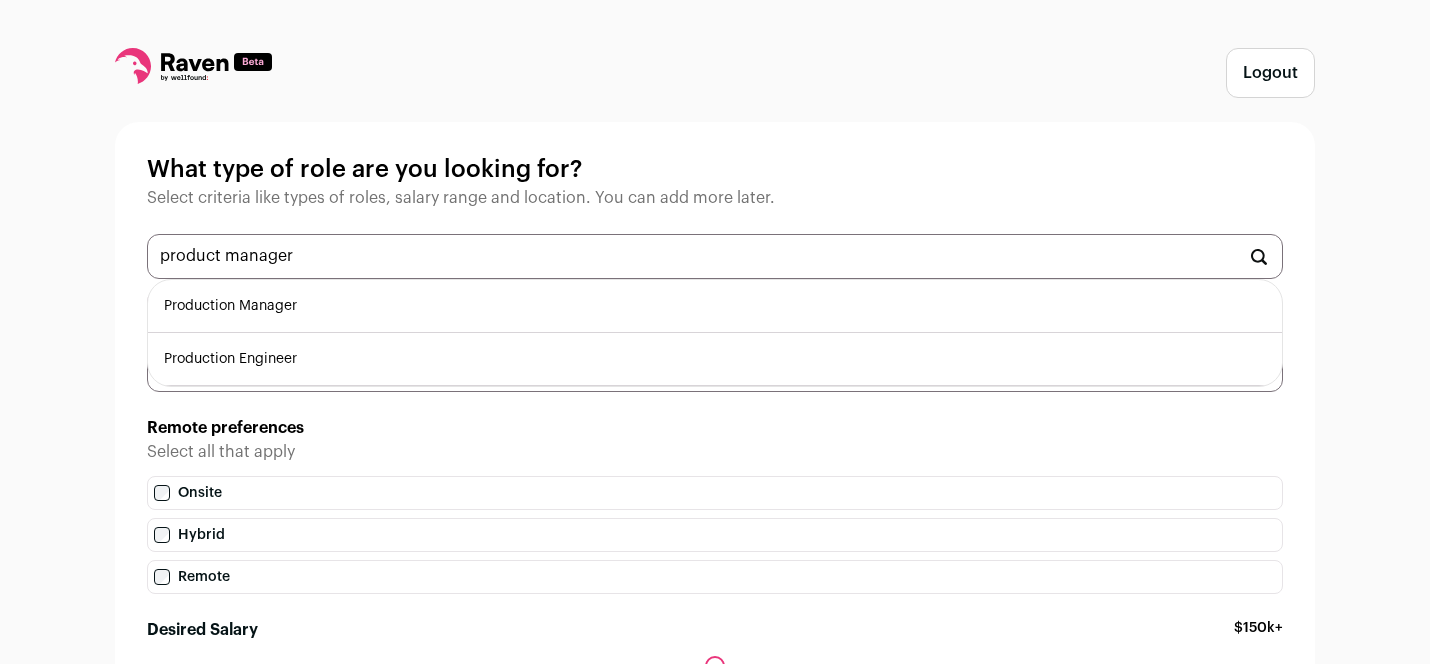 click on "Production Manager" at bounding box center (715, 306) 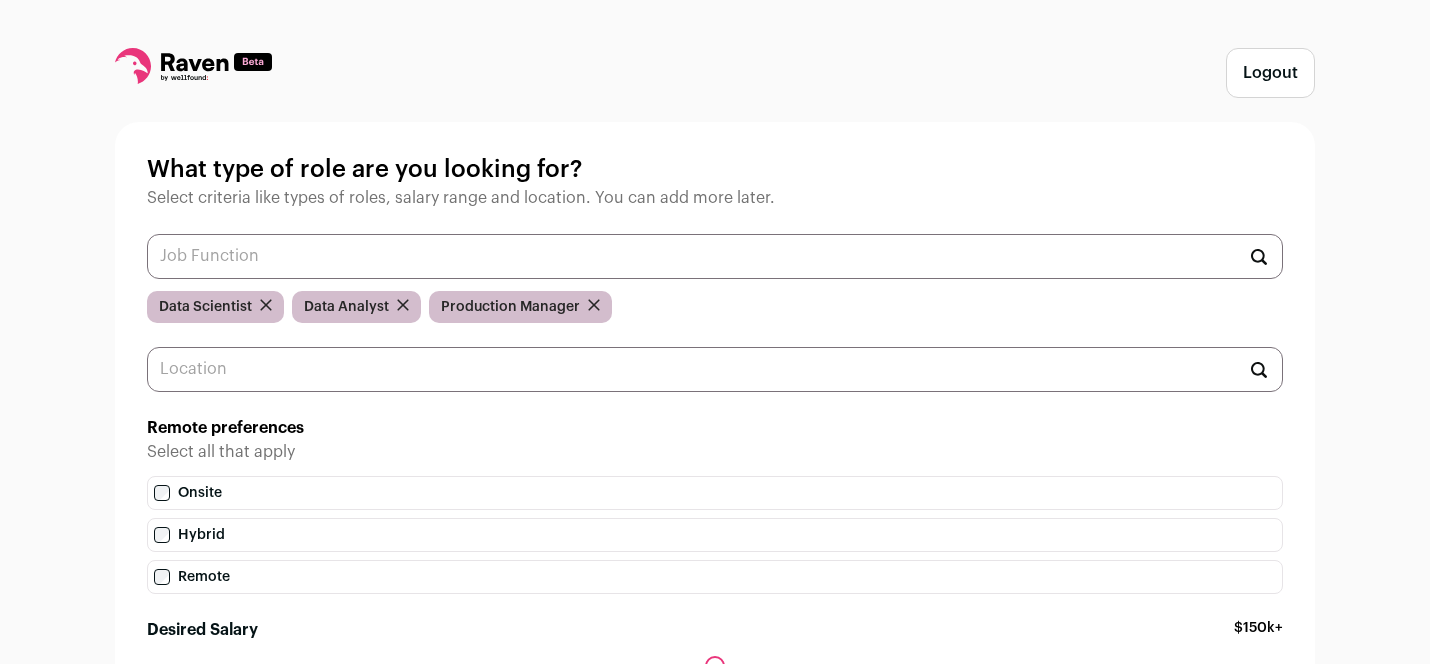 scroll, scrollTop: 0, scrollLeft: 0, axis: both 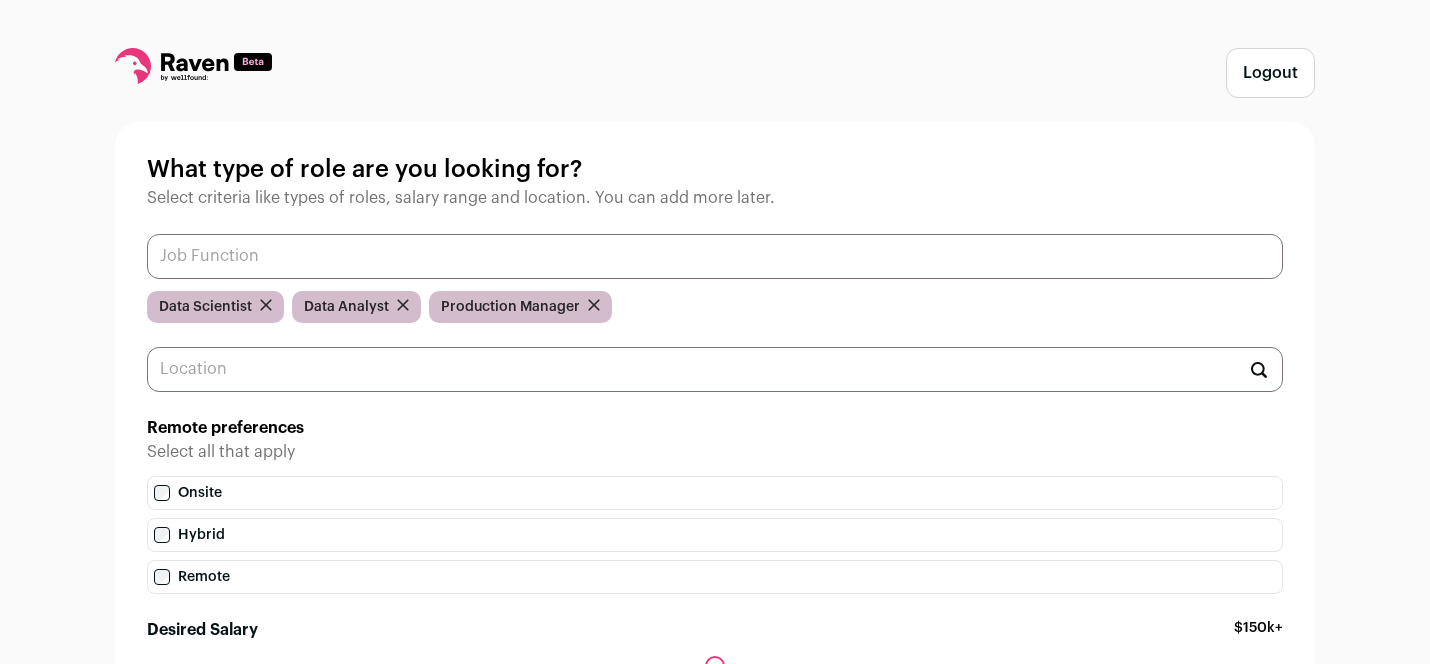 click at bounding box center (715, 256) 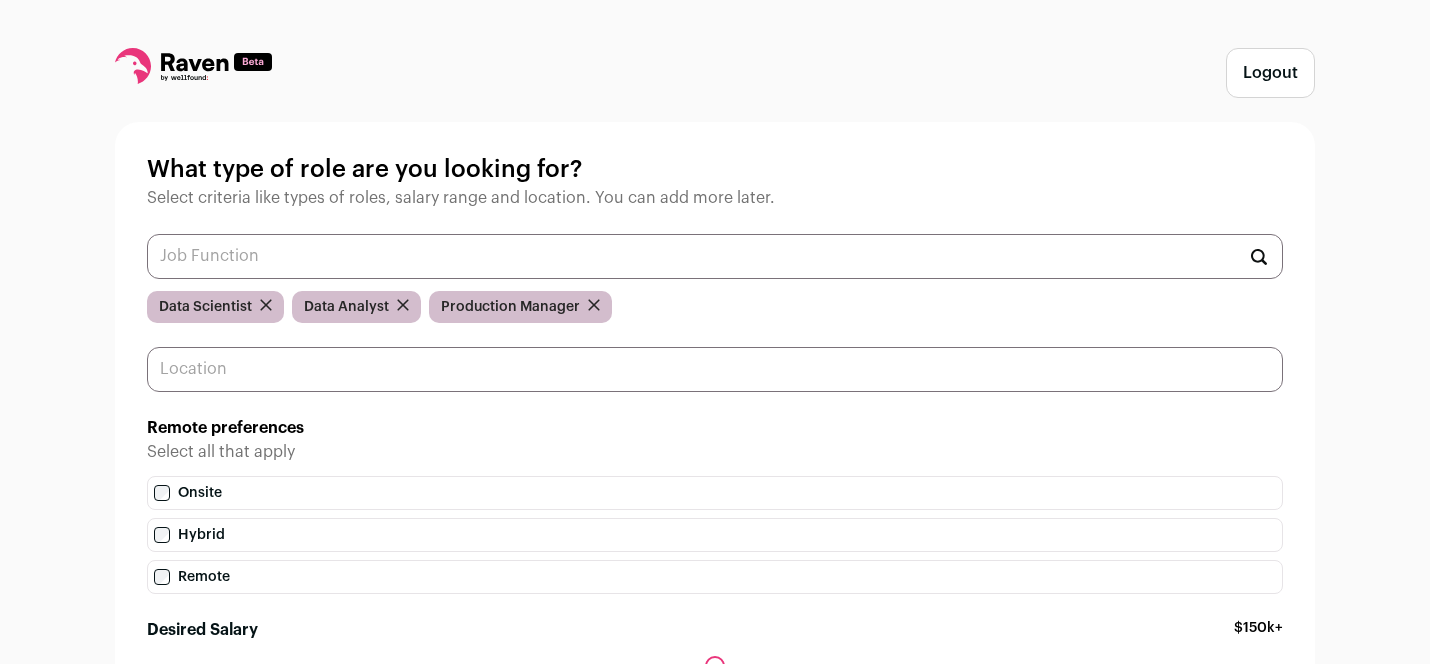 click at bounding box center (715, 369) 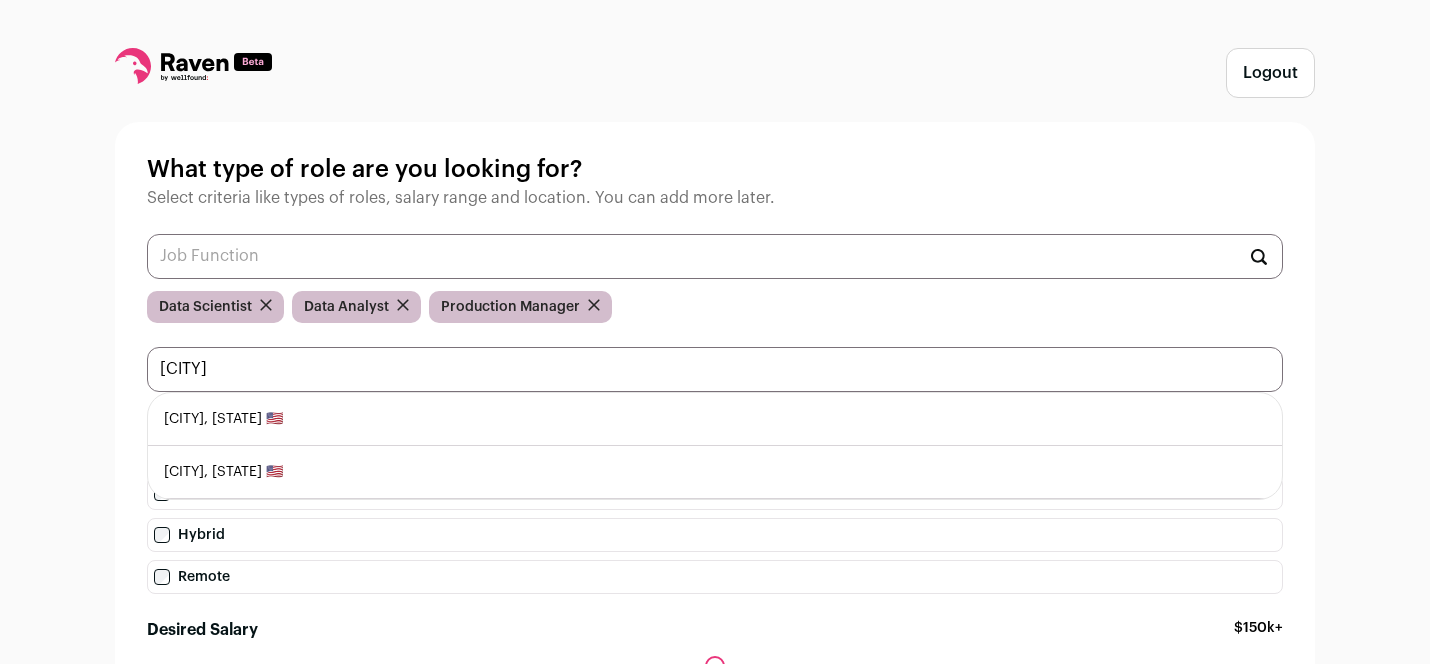 type on "[CITY]" 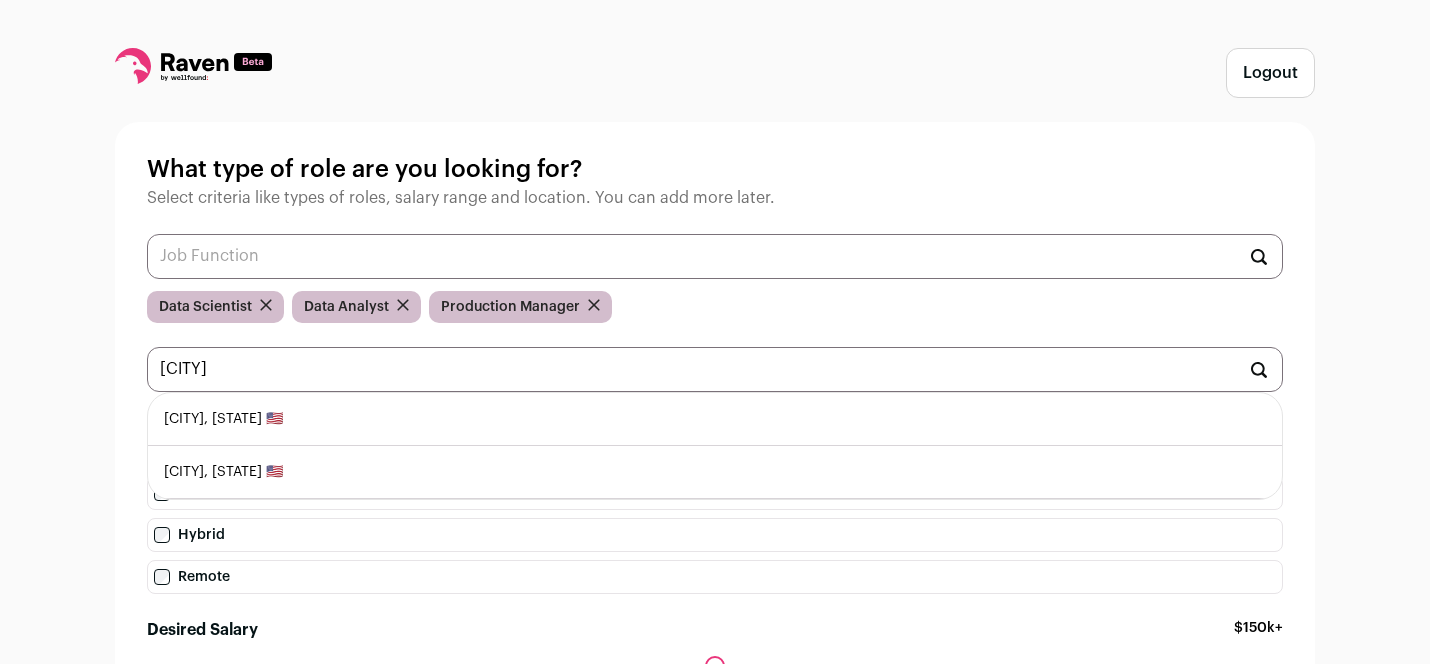 click on "[CITY], [STATE] 🇺🇸" at bounding box center (715, 419) 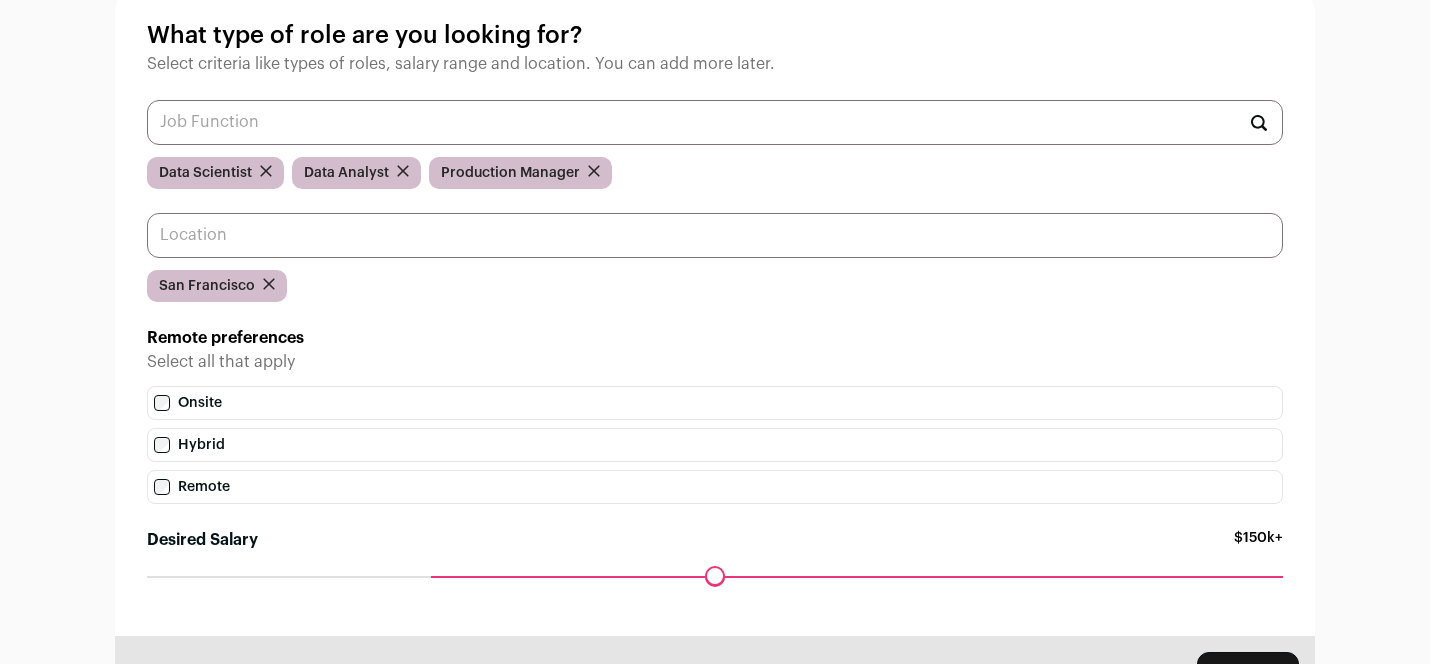 scroll, scrollTop: 136, scrollLeft: 0, axis: vertical 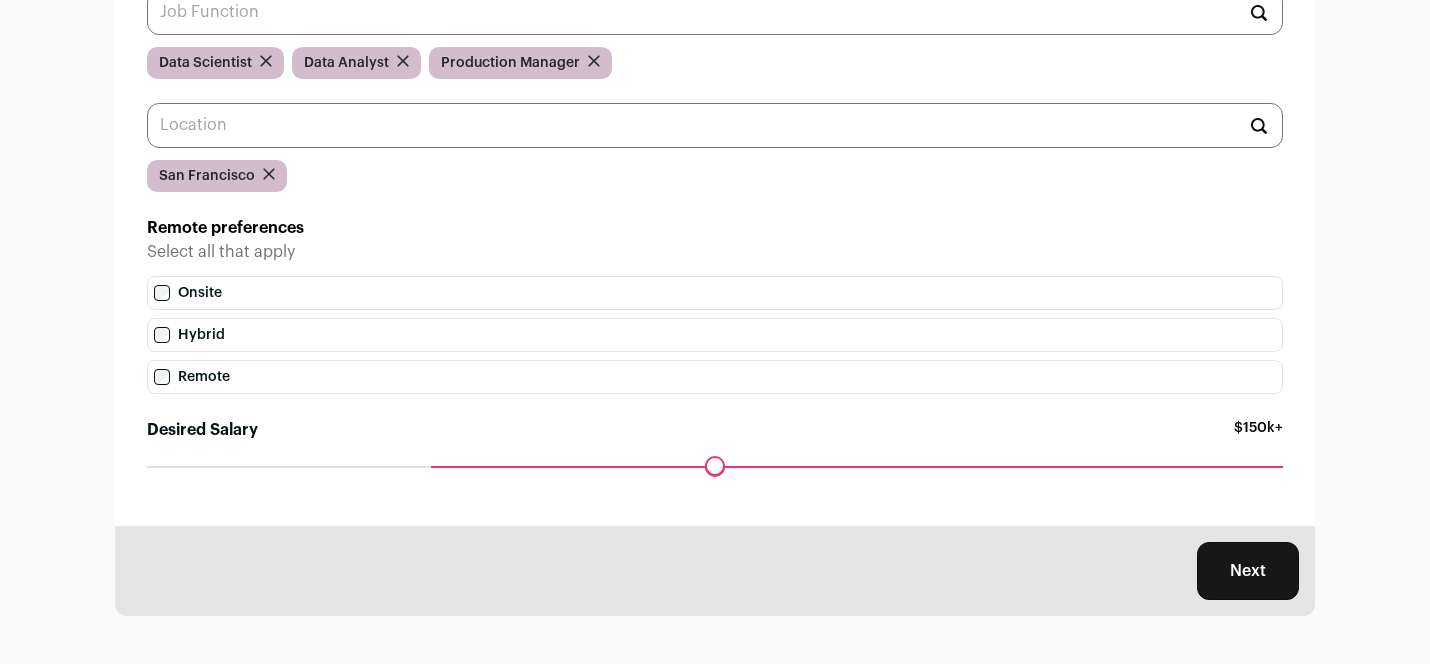 click on "Next" at bounding box center [1248, 571] 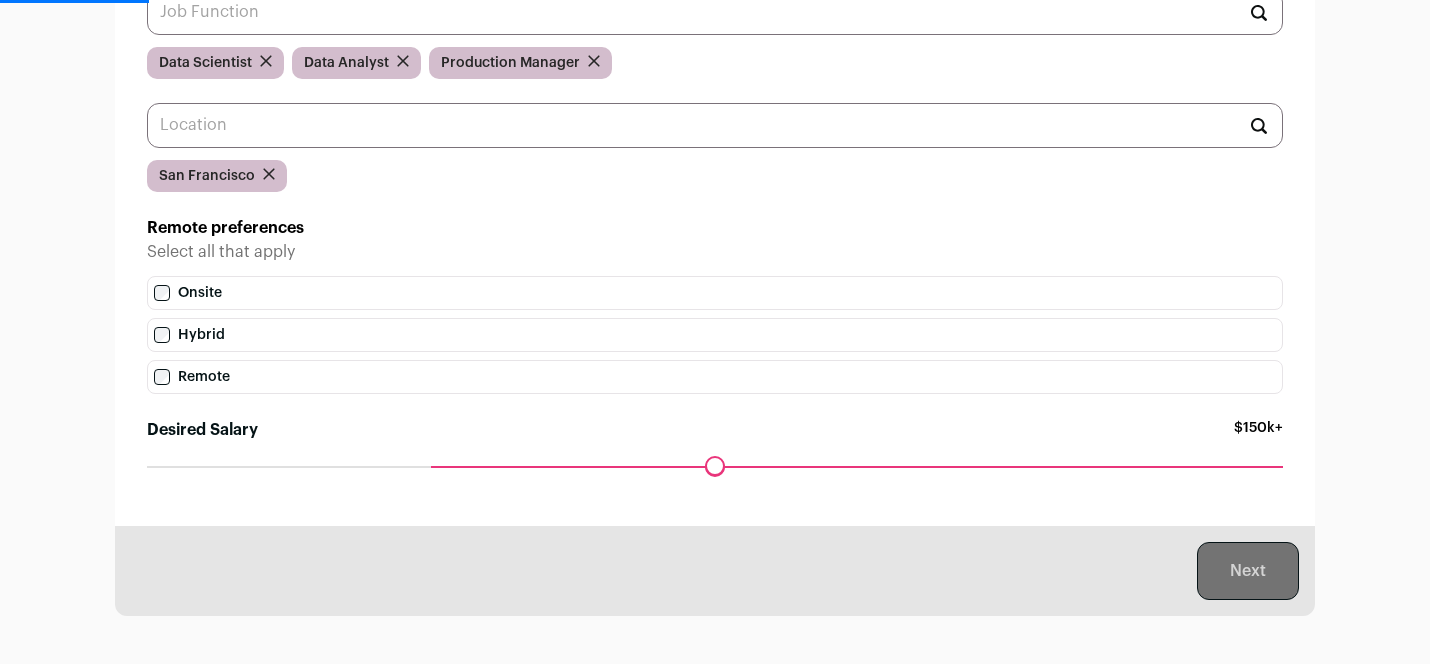 scroll, scrollTop: 0, scrollLeft: 0, axis: both 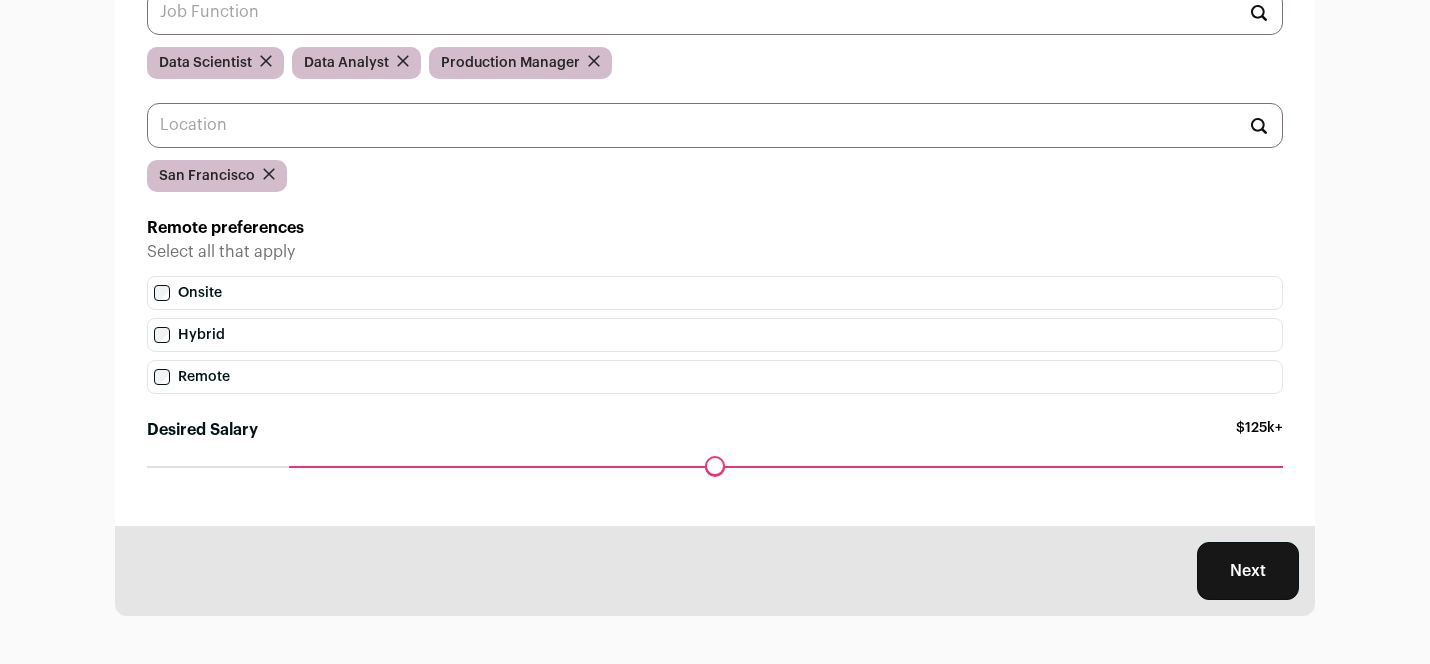 drag, startPoint x: 436, startPoint y: 470, endPoint x: 297, endPoint y: 483, distance: 139.60658 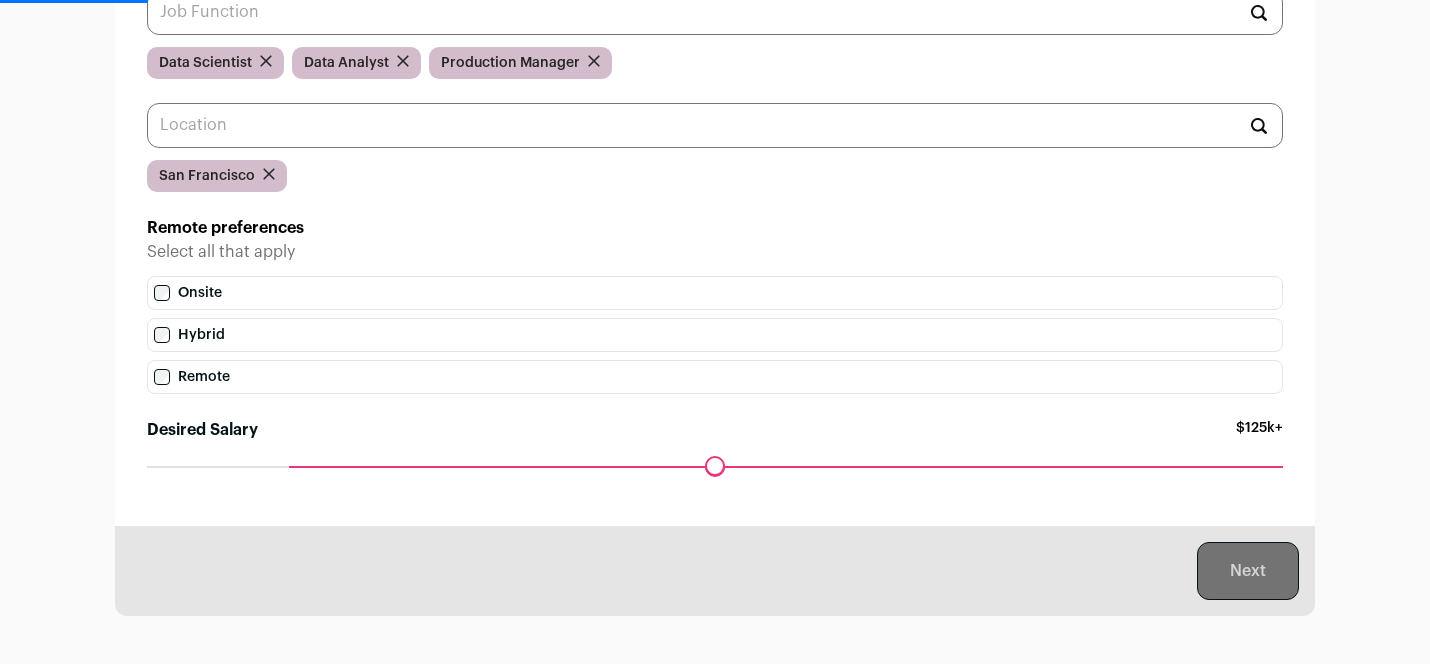 scroll, scrollTop: 0, scrollLeft: 0, axis: both 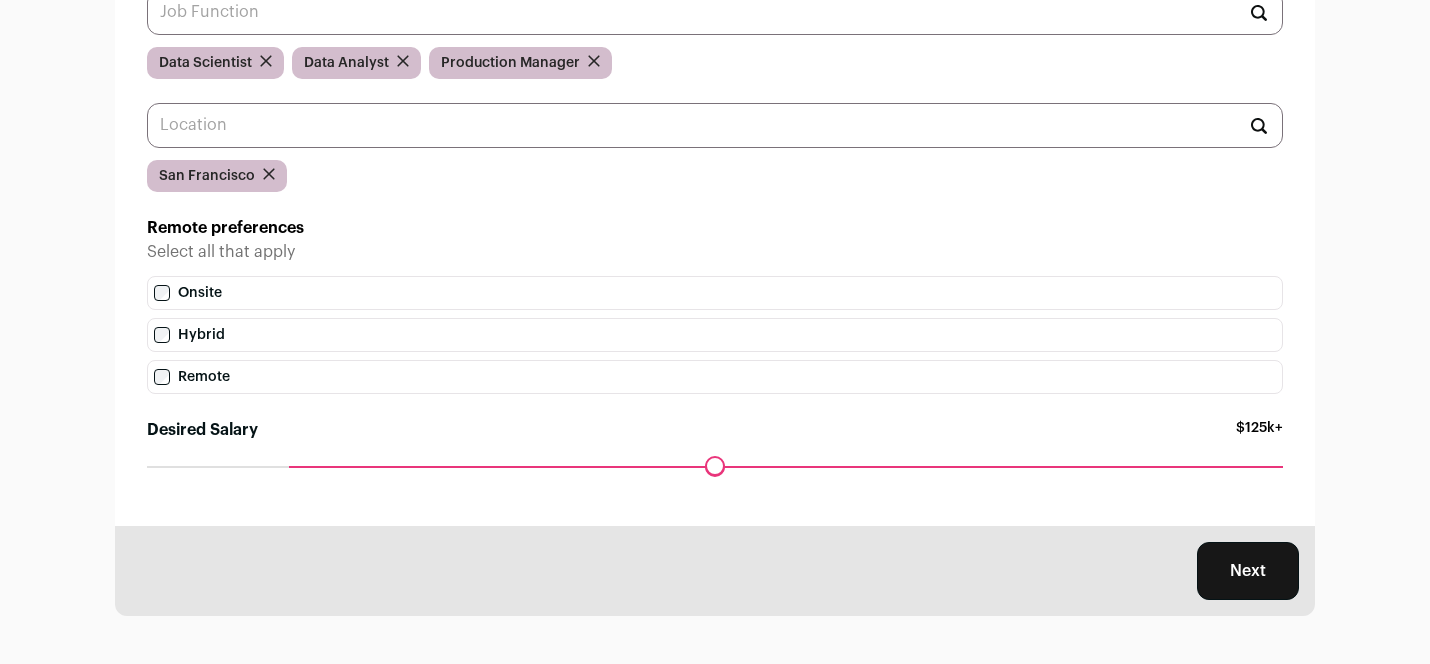 click on "Next" at bounding box center [1248, 571] 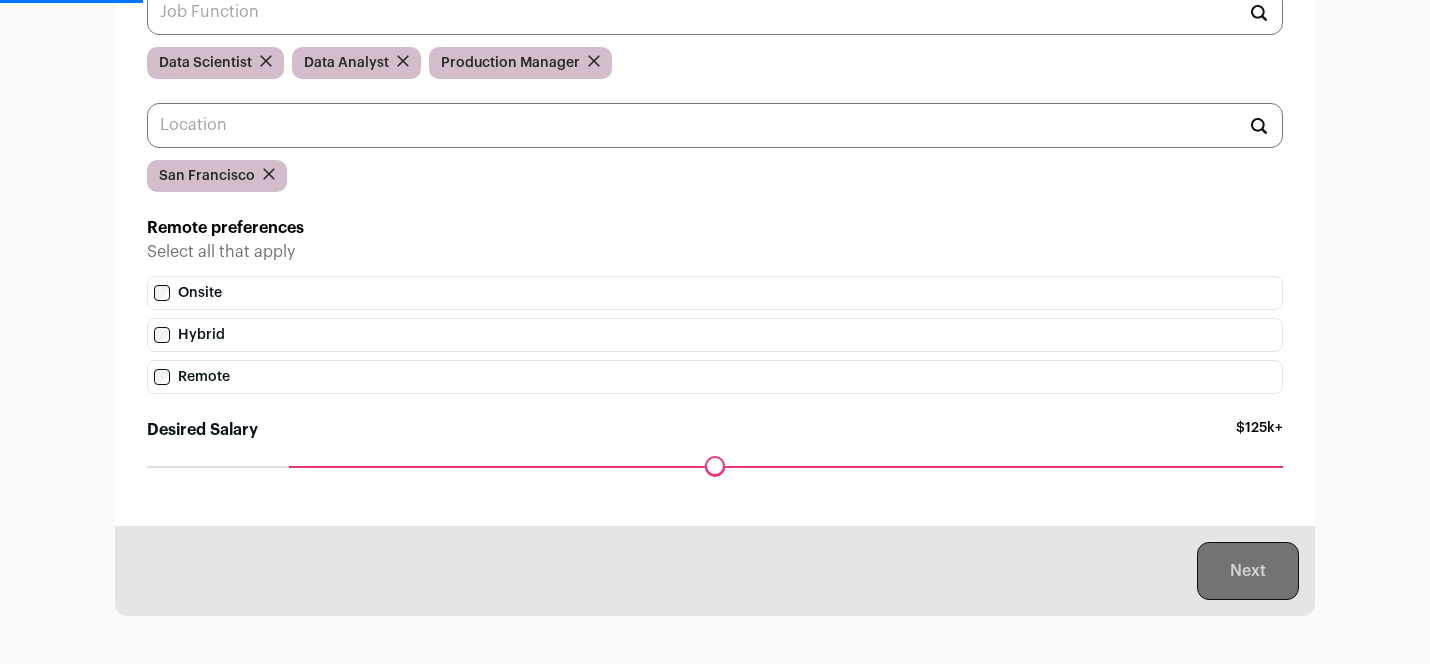 scroll, scrollTop: 0, scrollLeft: 0, axis: both 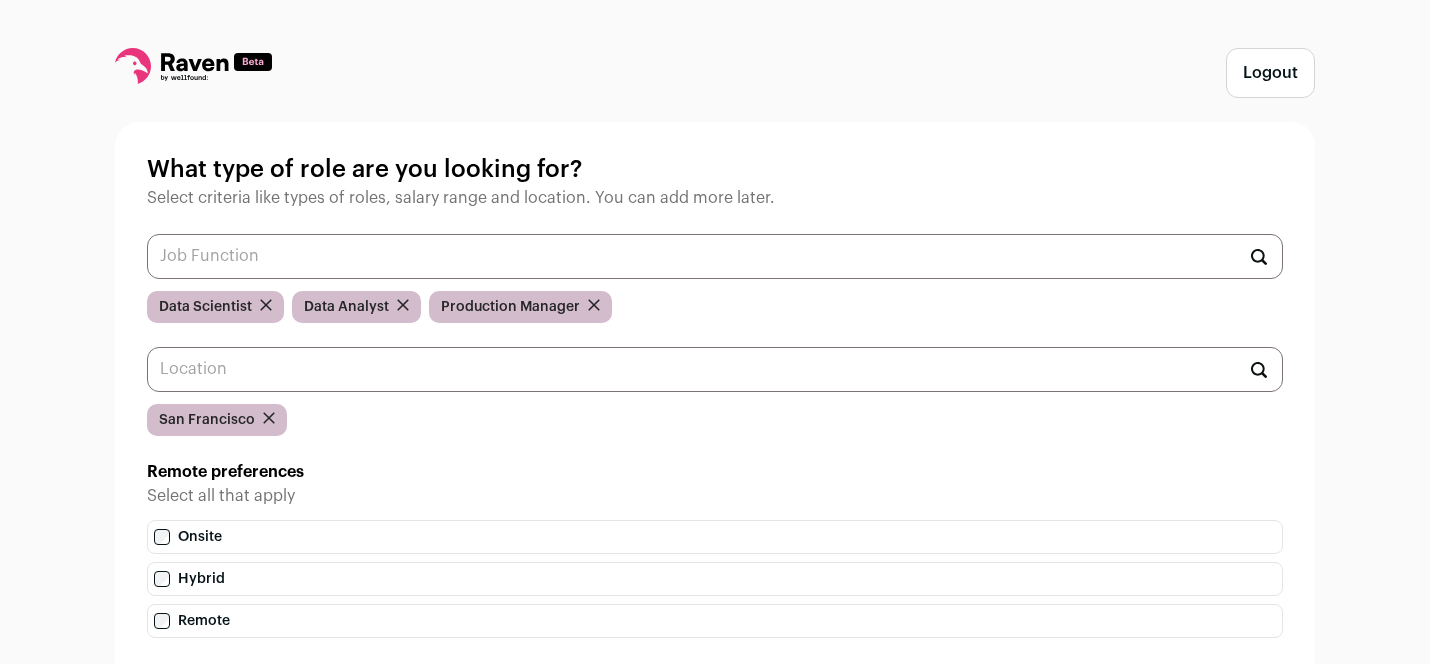 click at bounding box center (193, 66) 